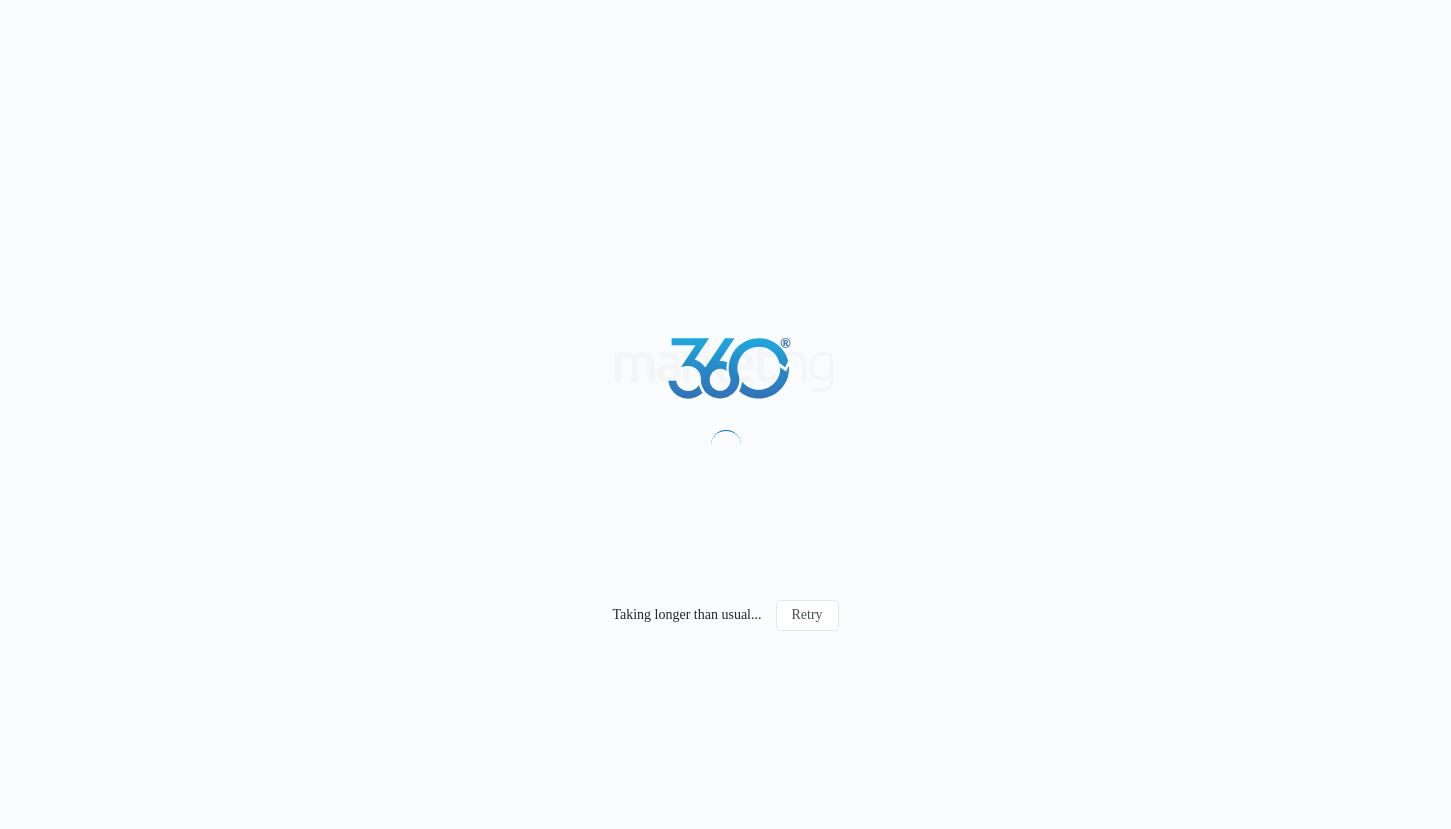 scroll, scrollTop: 0, scrollLeft: 0, axis: both 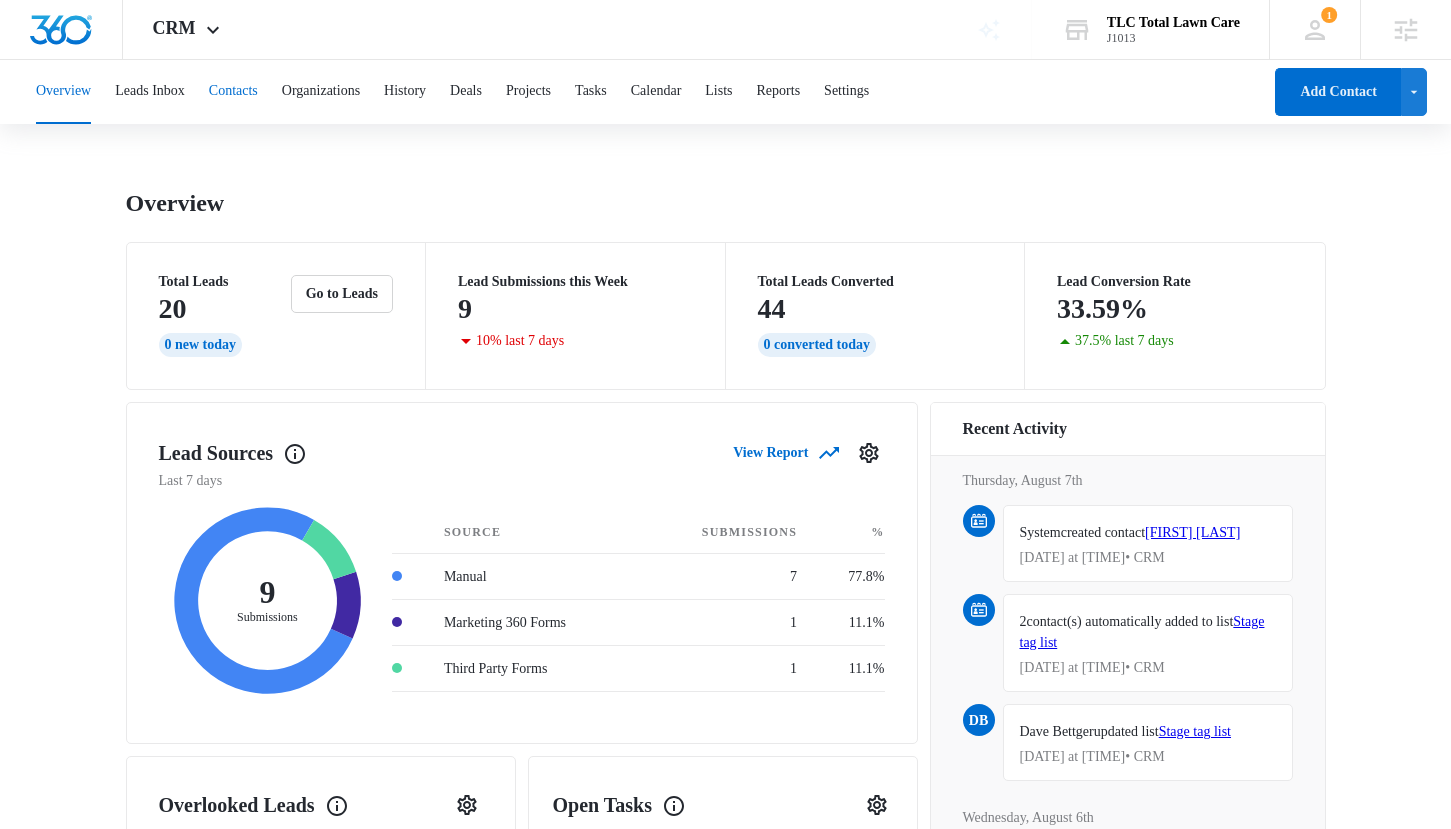 click on "Contacts" at bounding box center (233, 92) 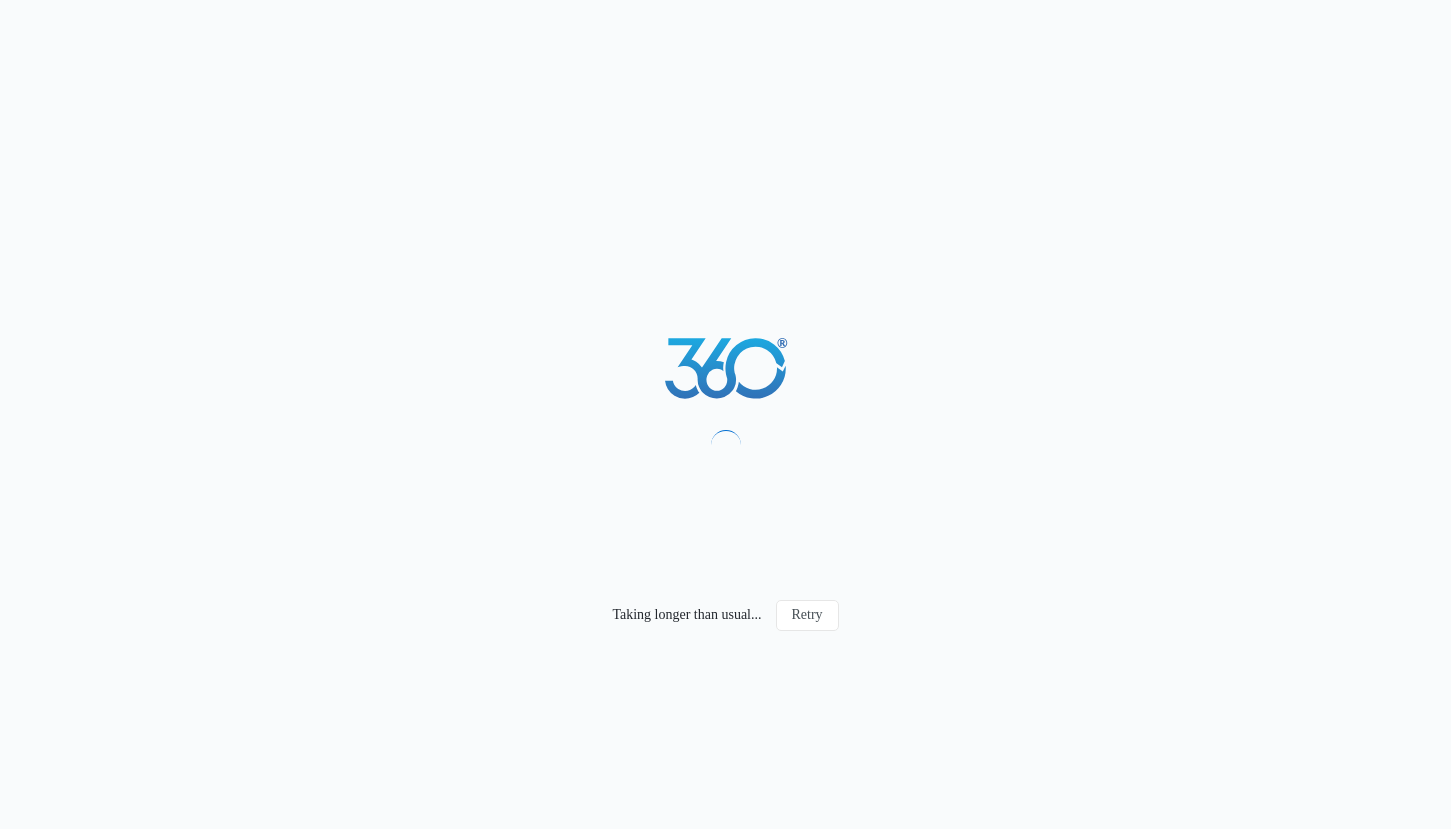 scroll, scrollTop: 0, scrollLeft: 0, axis: both 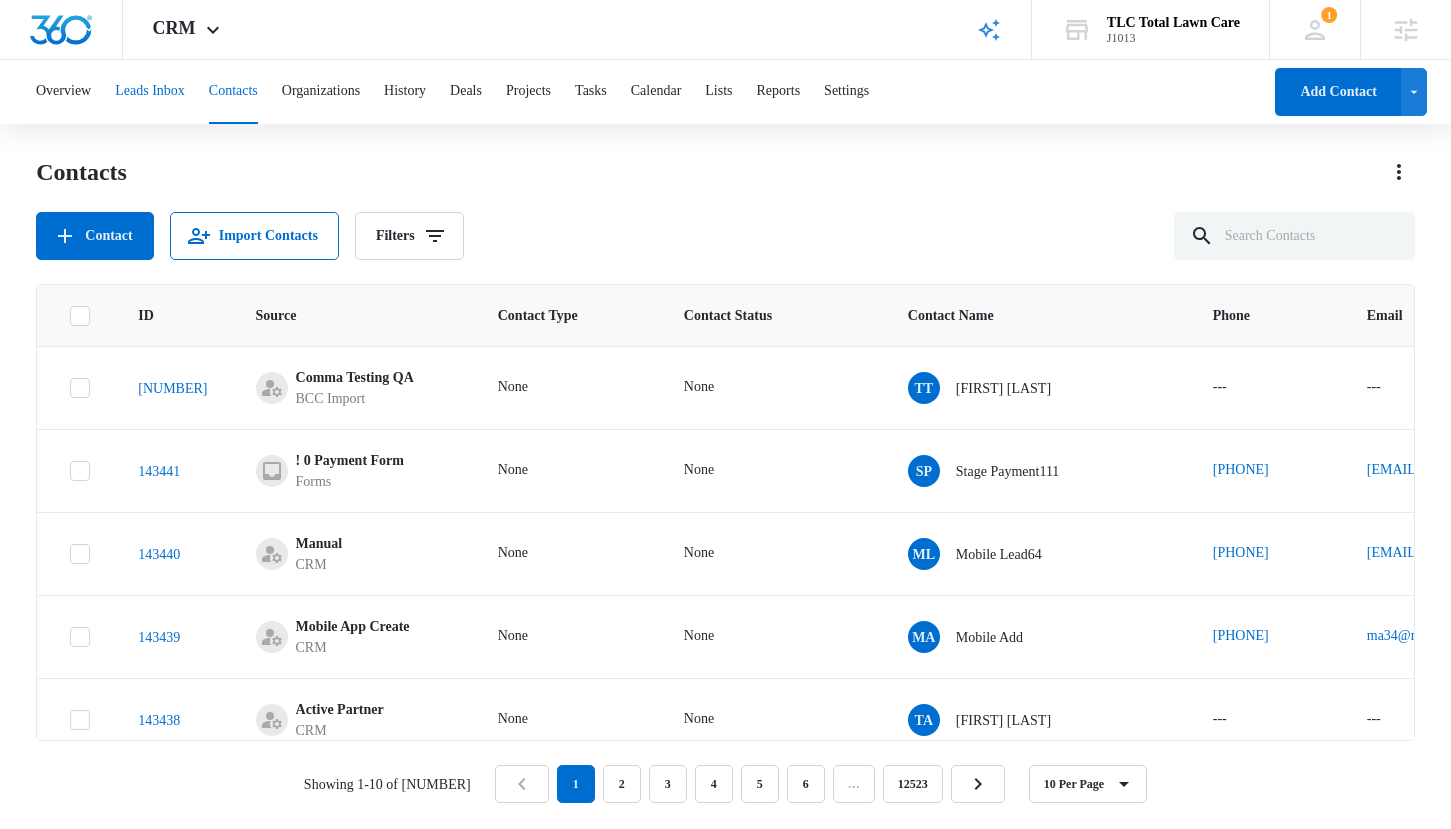 click on "Leads Inbox" at bounding box center [150, 92] 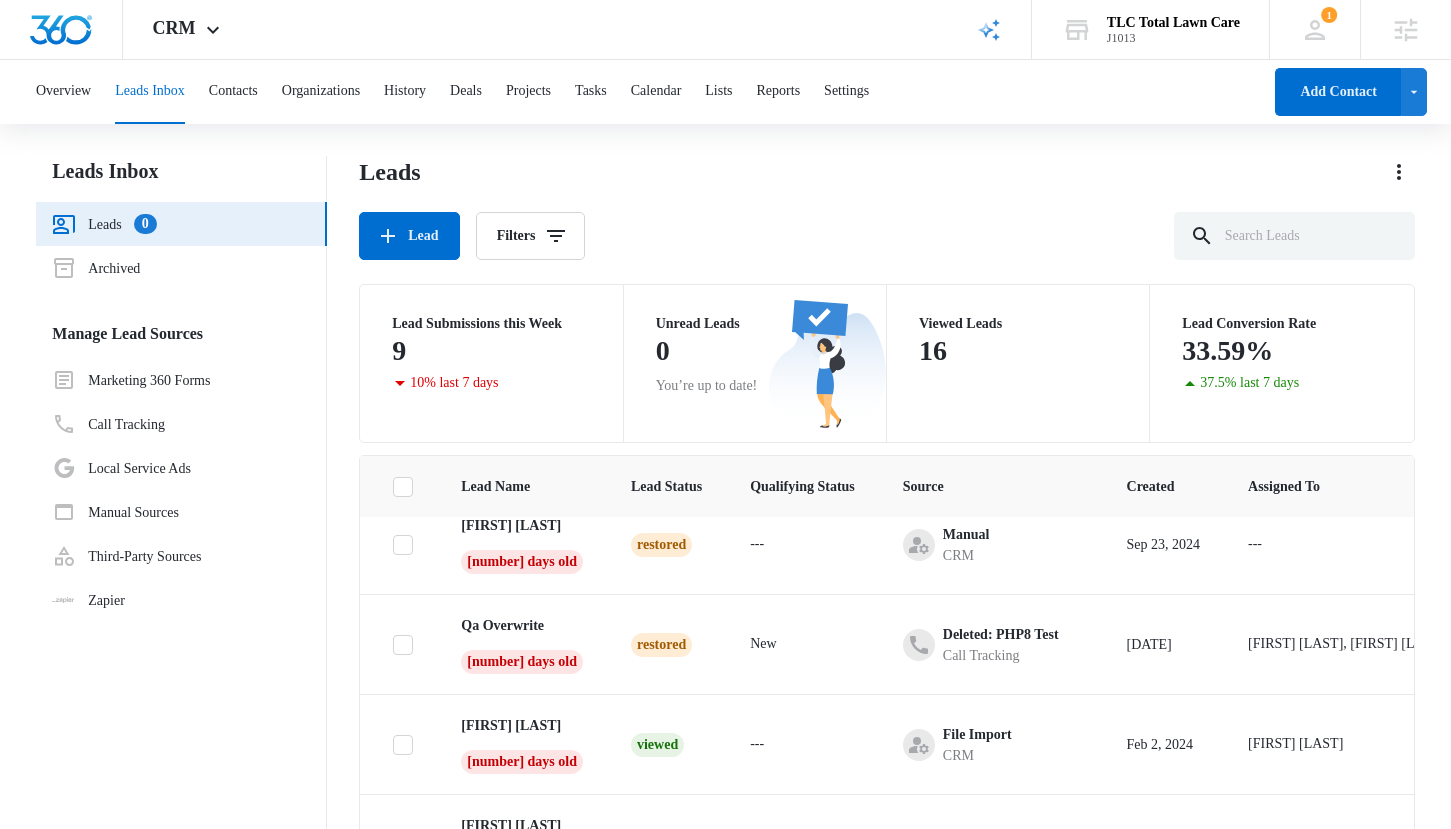scroll, scrollTop: 0, scrollLeft: 0, axis: both 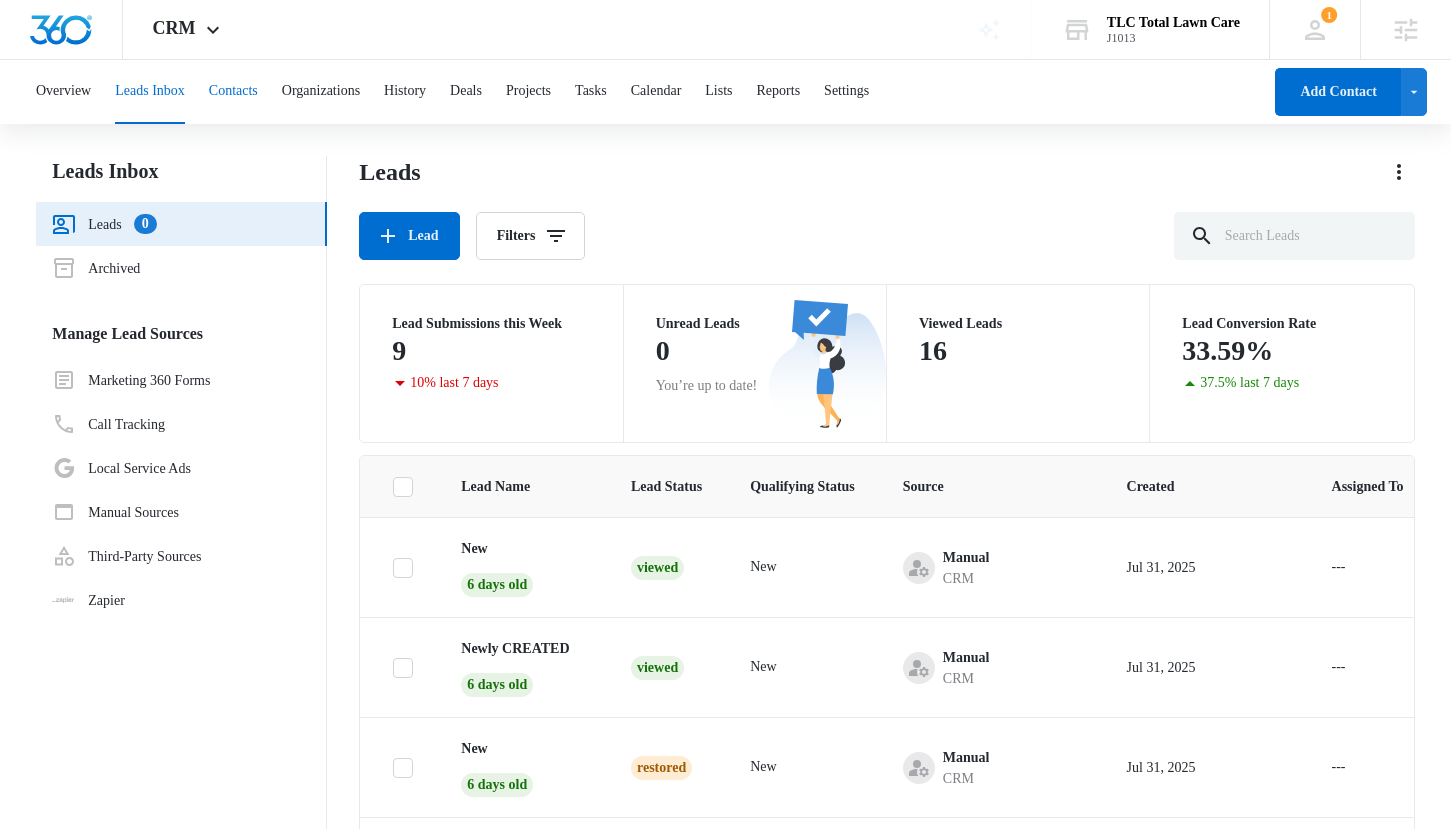 click on "Contacts" at bounding box center [233, 92] 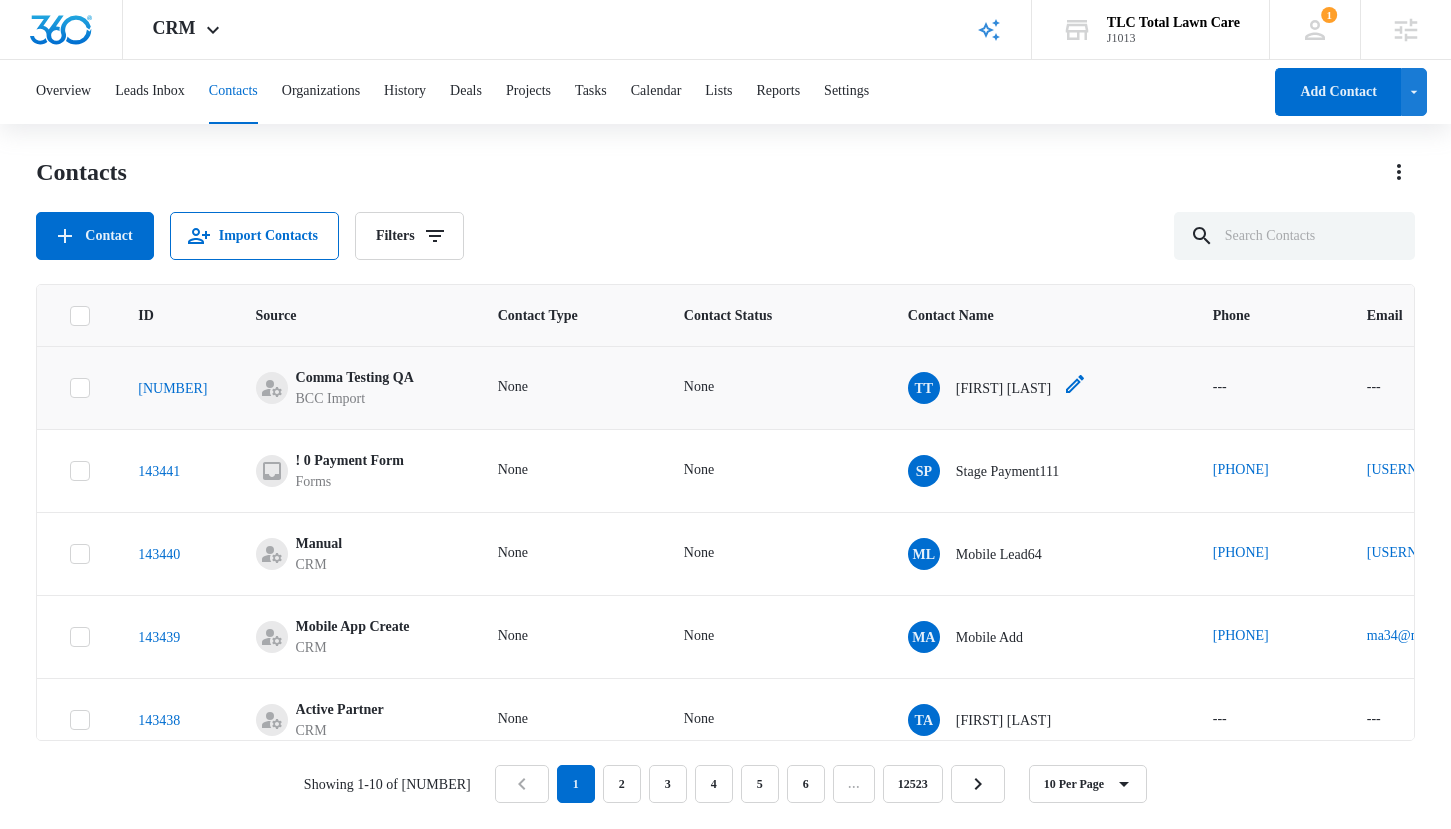 click on "[FIRST] [LAST]" at bounding box center (1003, 388) 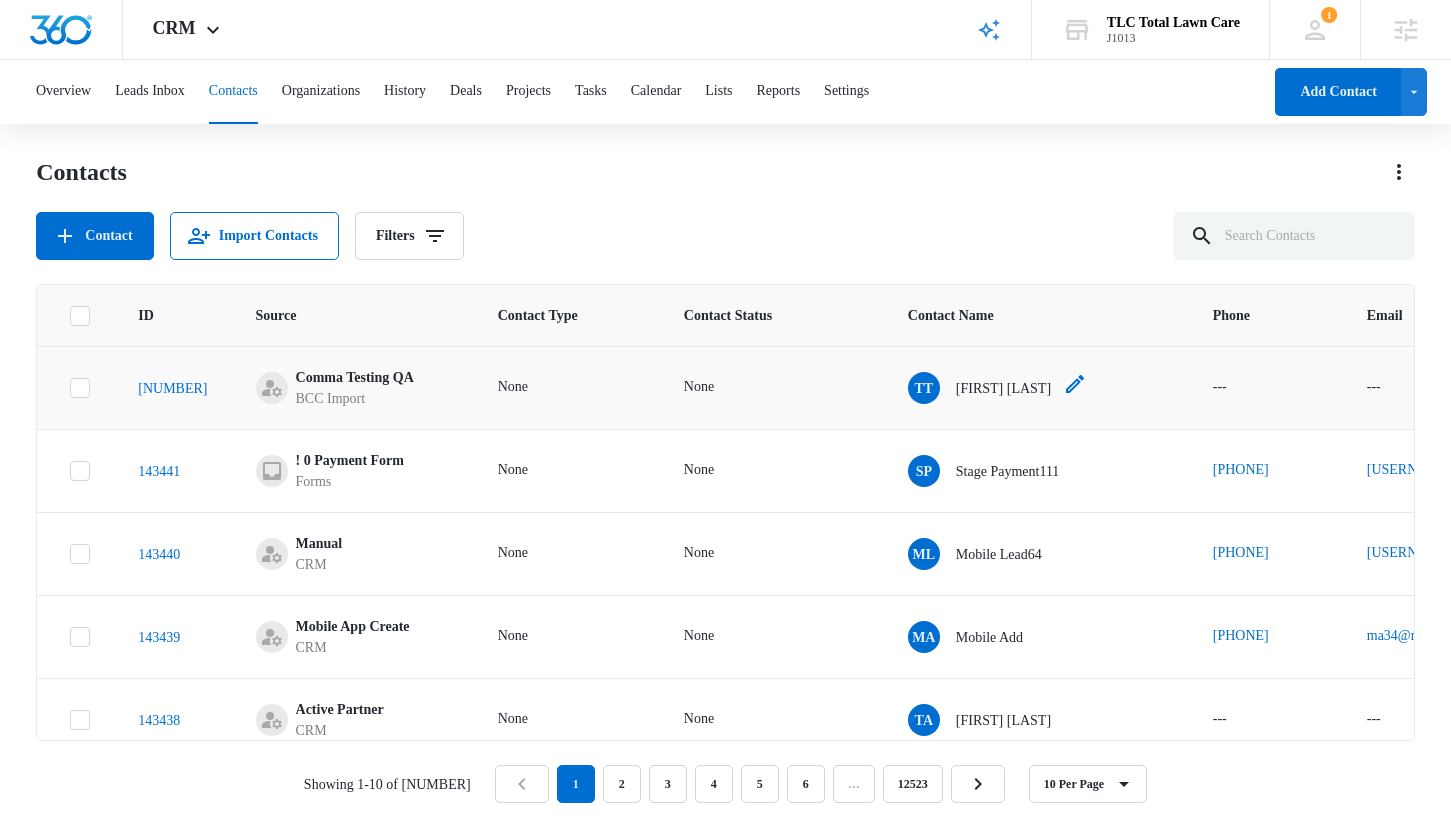 click 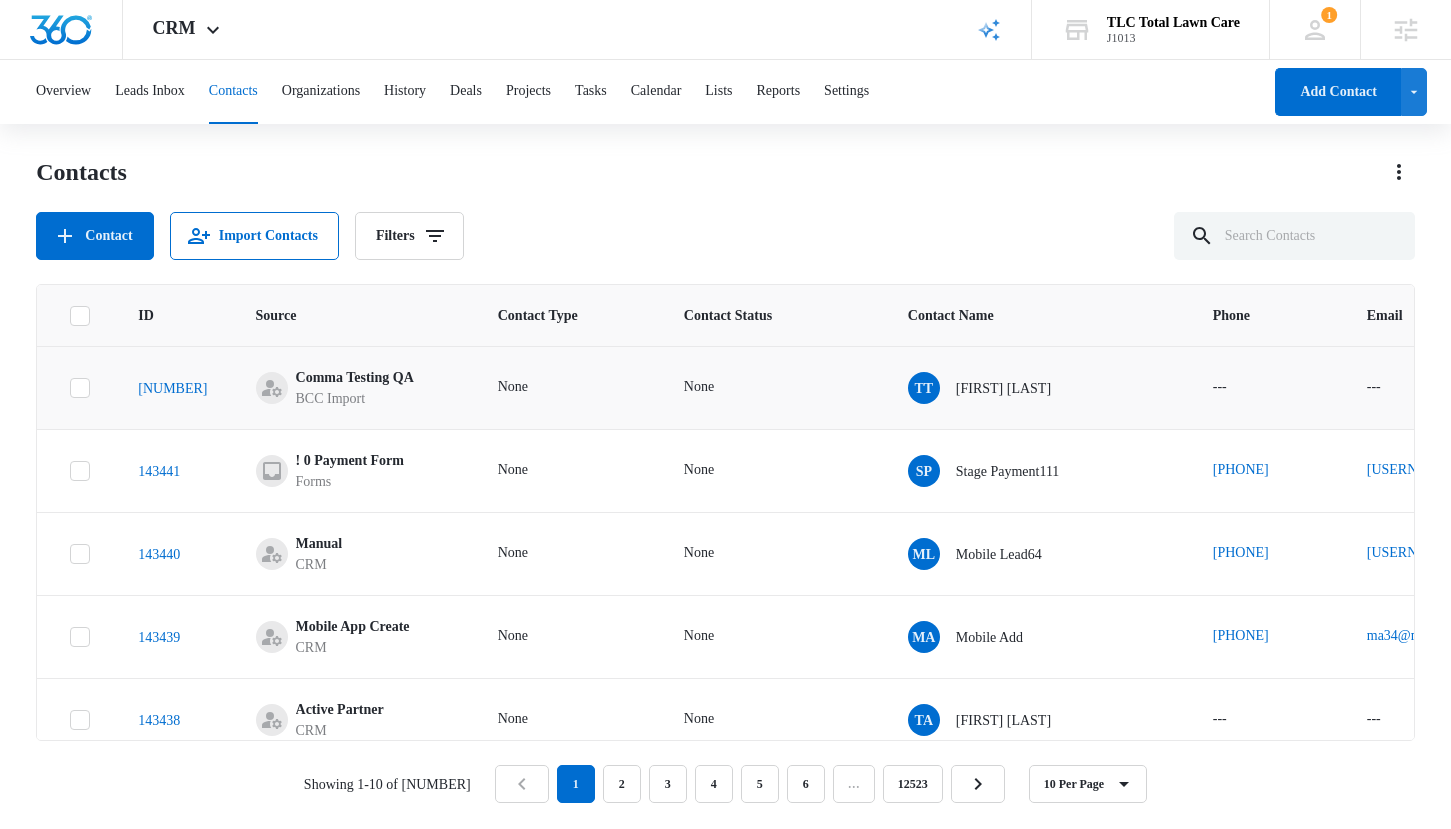 click on "Contact Import Contacts Filters" at bounding box center (725, 236) 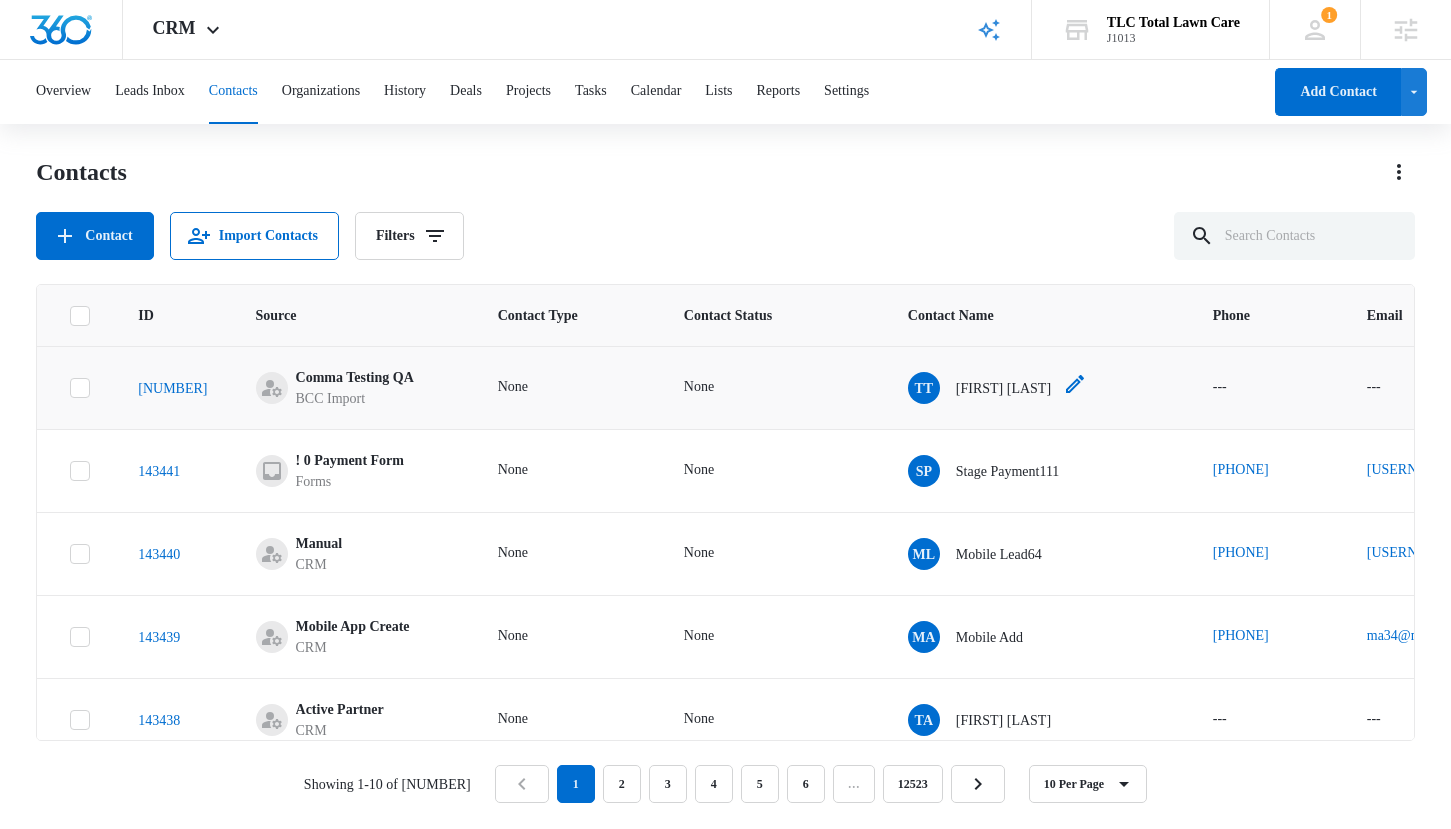 drag, startPoint x: 1137, startPoint y: 387, endPoint x: 1132, endPoint y: 374, distance: 13.928389 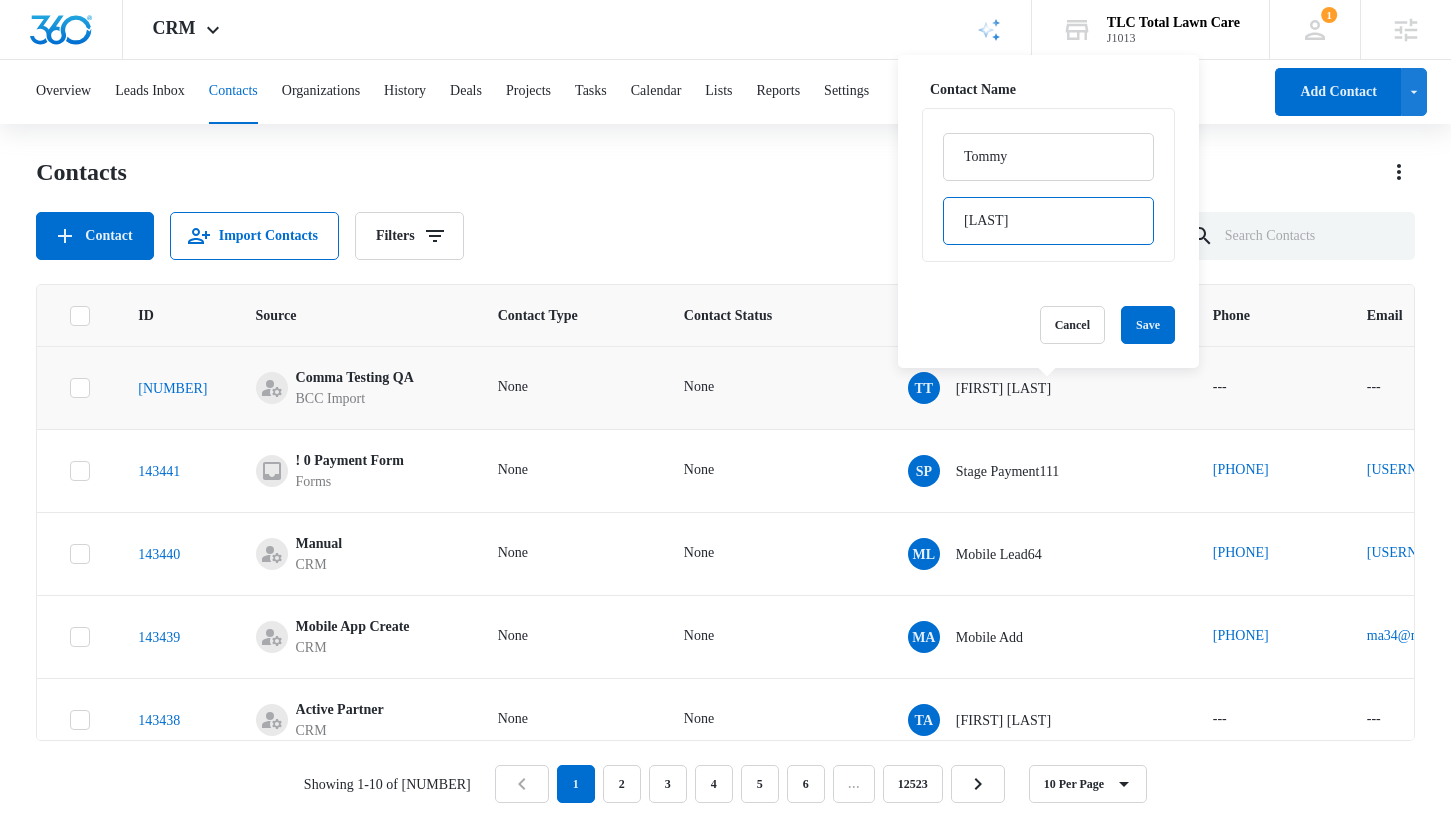 click on "Third3333" at bounding box center [1048, 221] 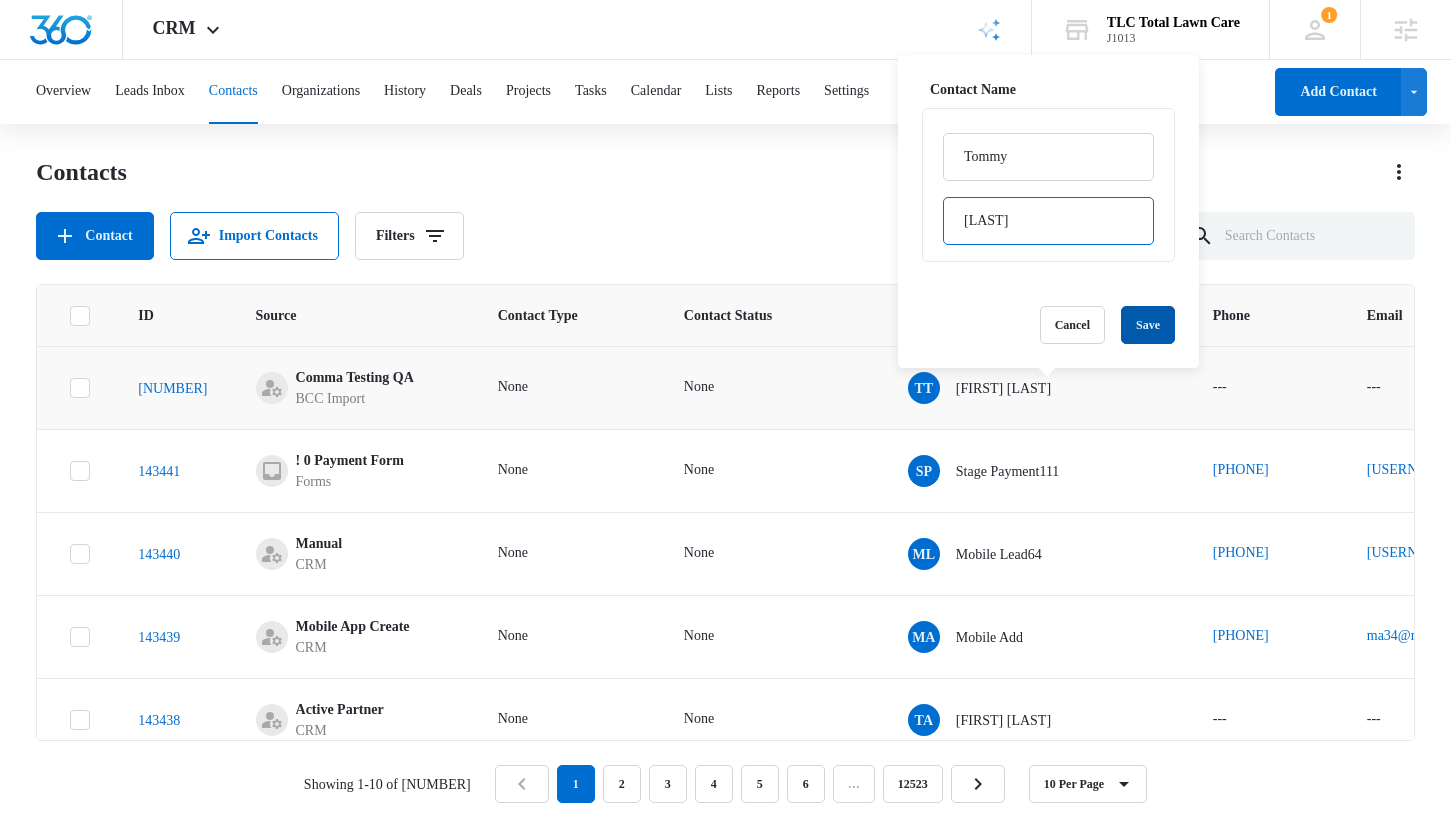 type on "Third33334" 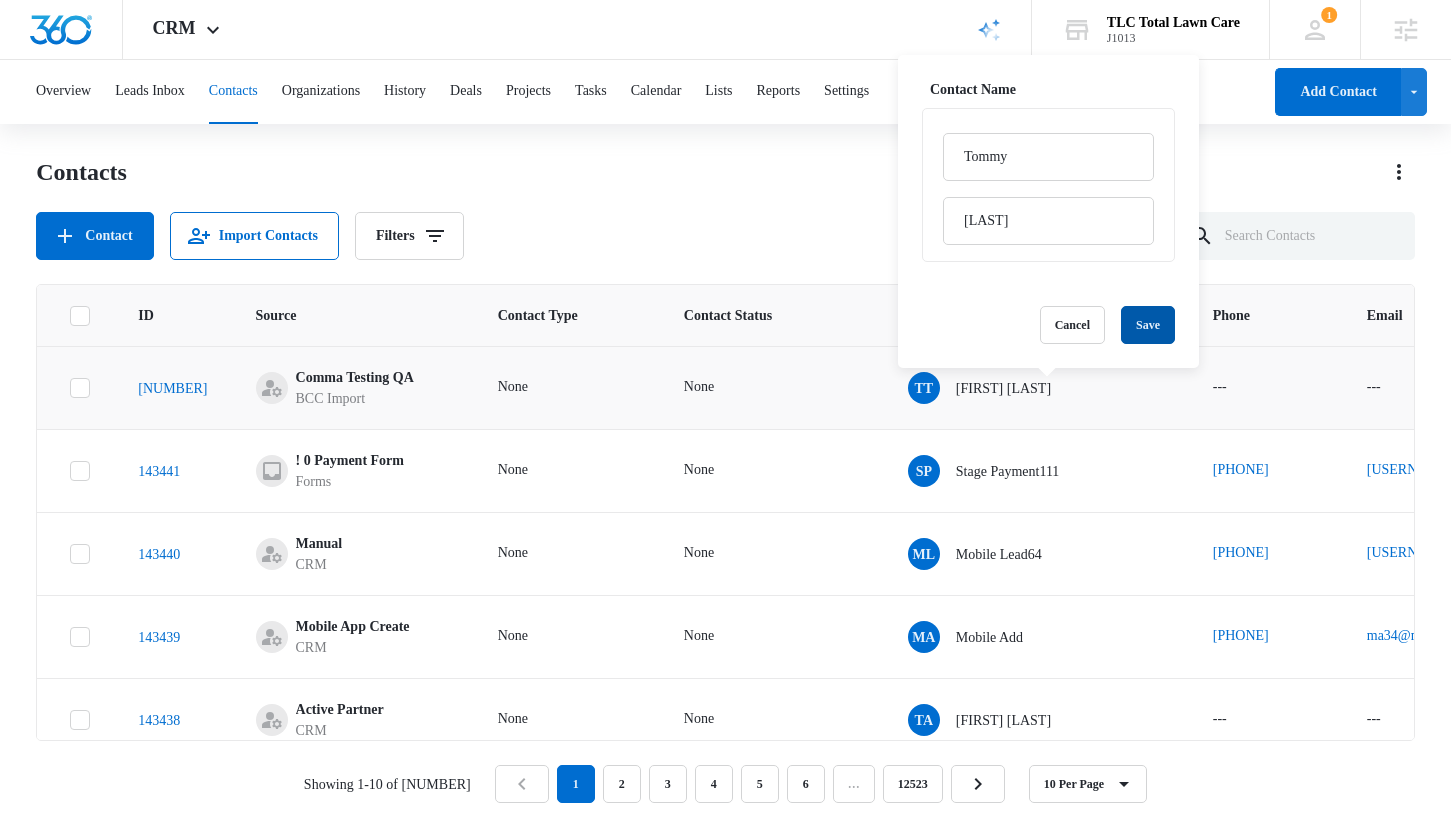 click on "Save" at bounding box center [1148, 325] 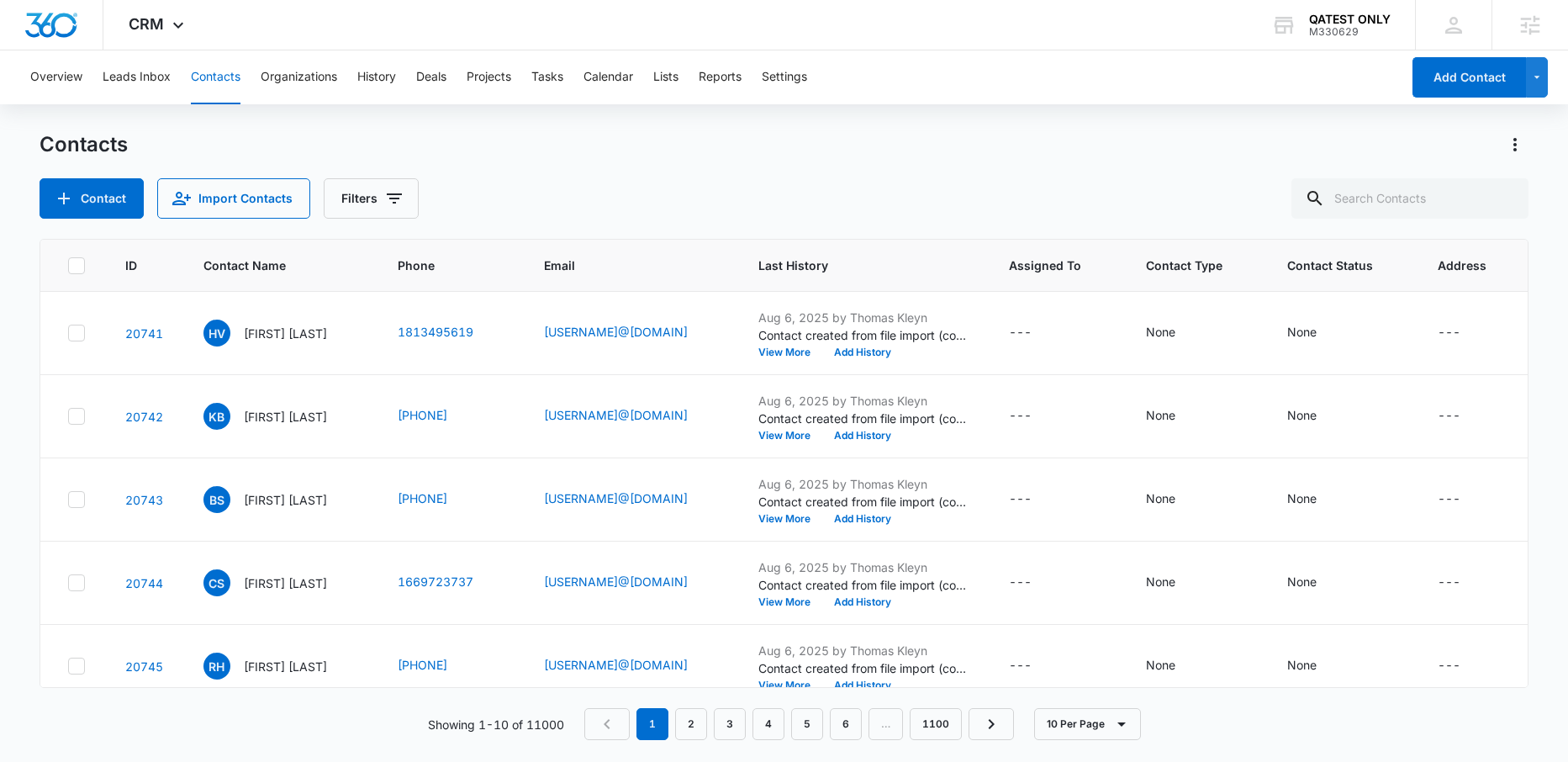 scroll, scrollTop: 0, scrollLeft: 0, axis: both 